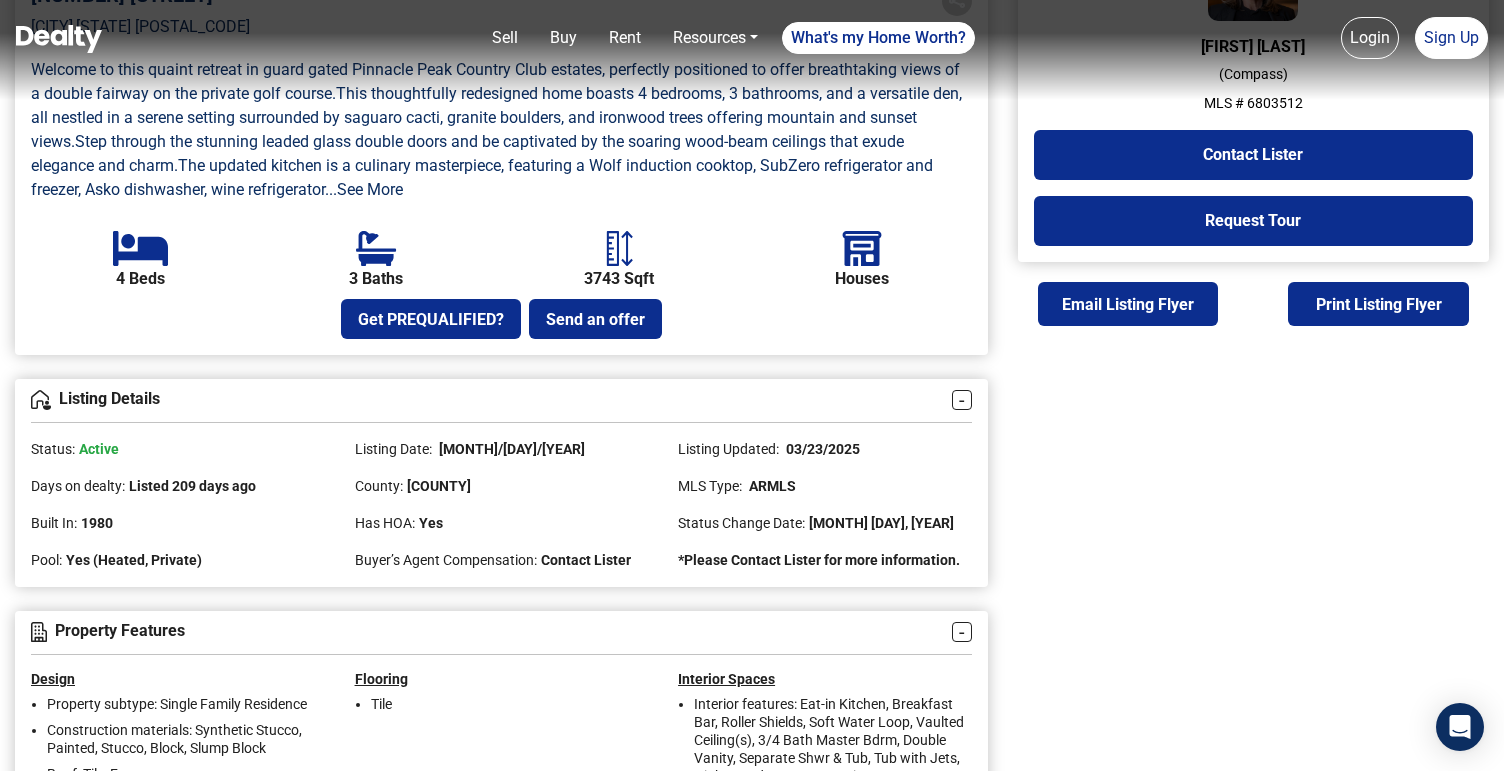 scroll, scrollTop: 676, scrollLeft: 0, axis: vertical 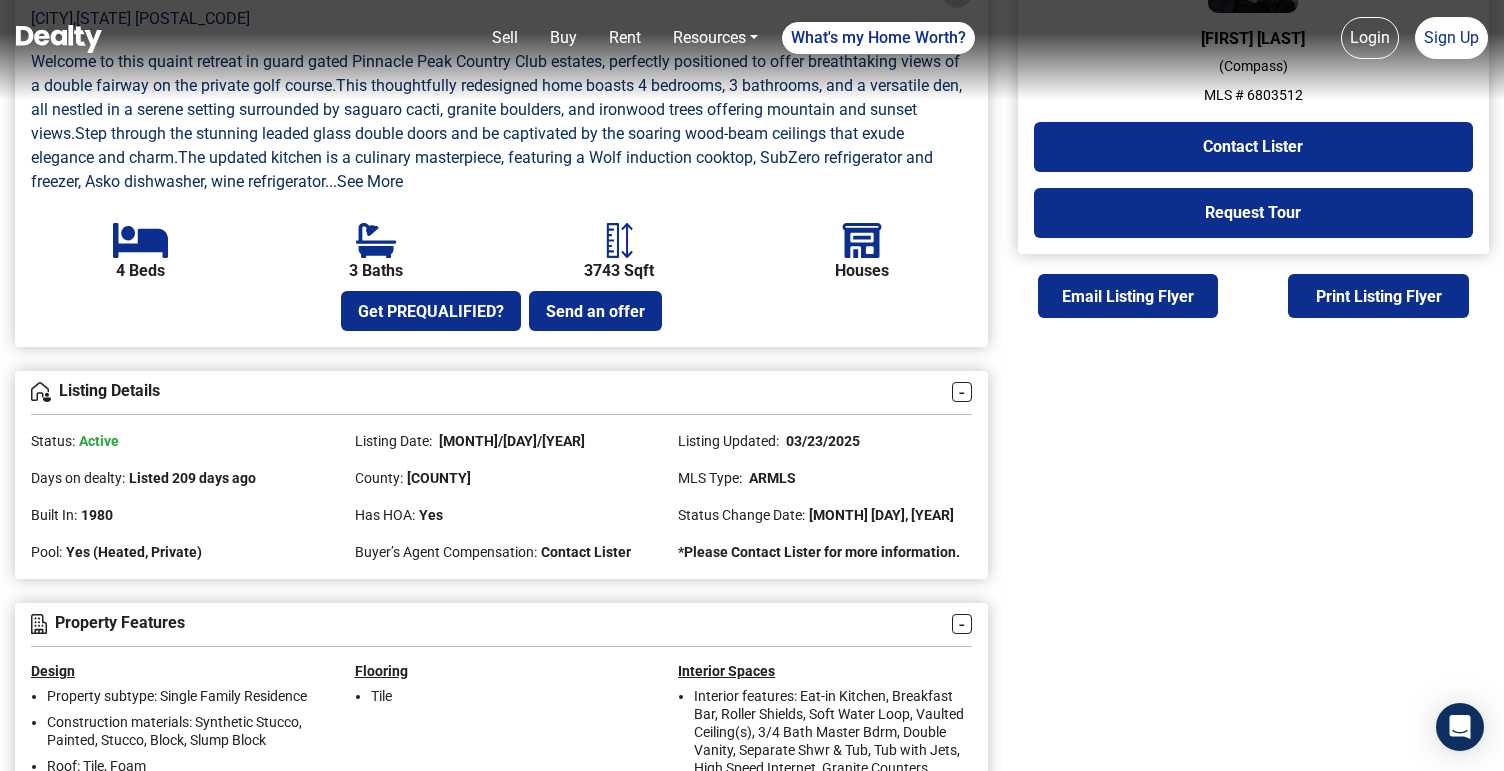 click on "Active" at bounding box center (99, 441) 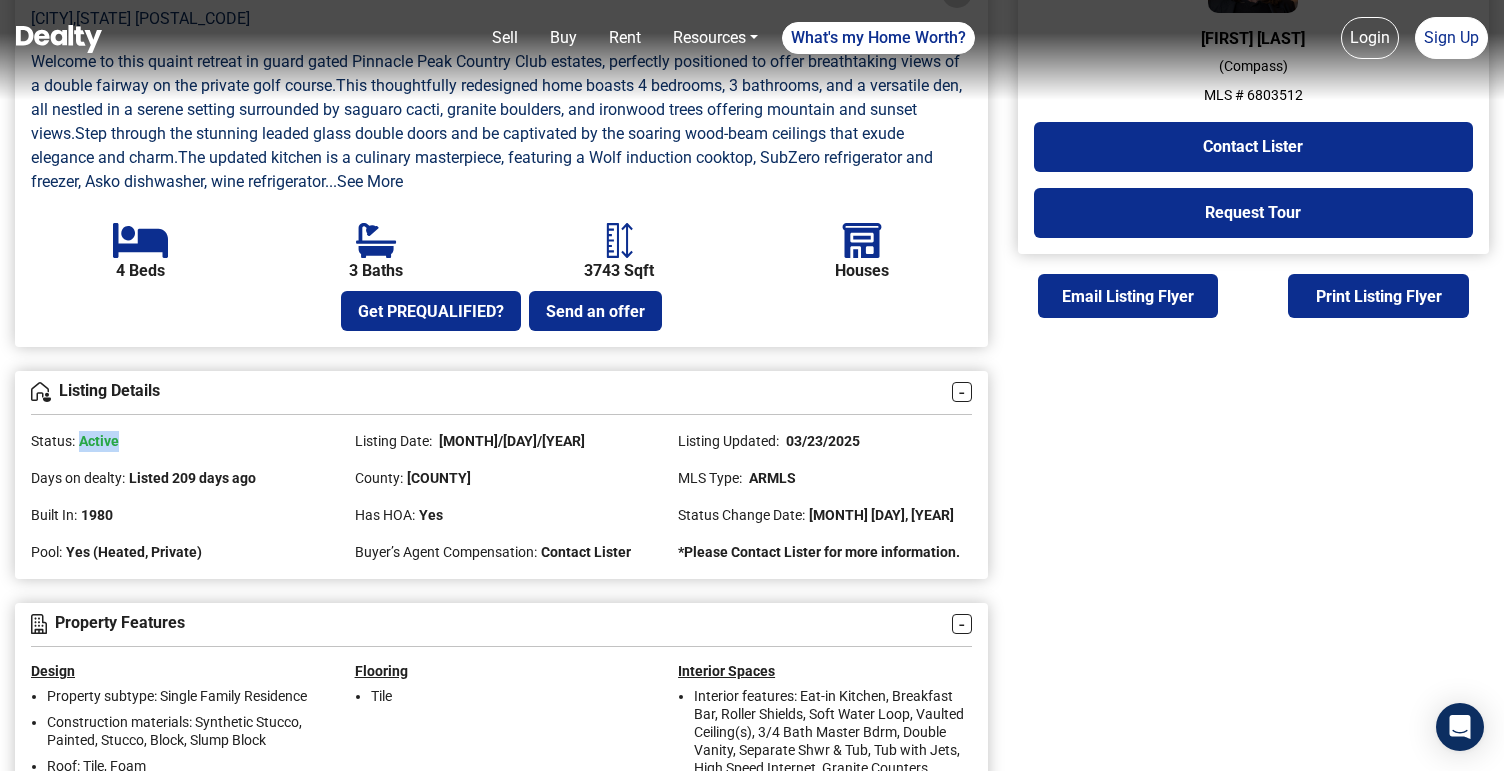 click on "Active" at bounding box center [99, 441] 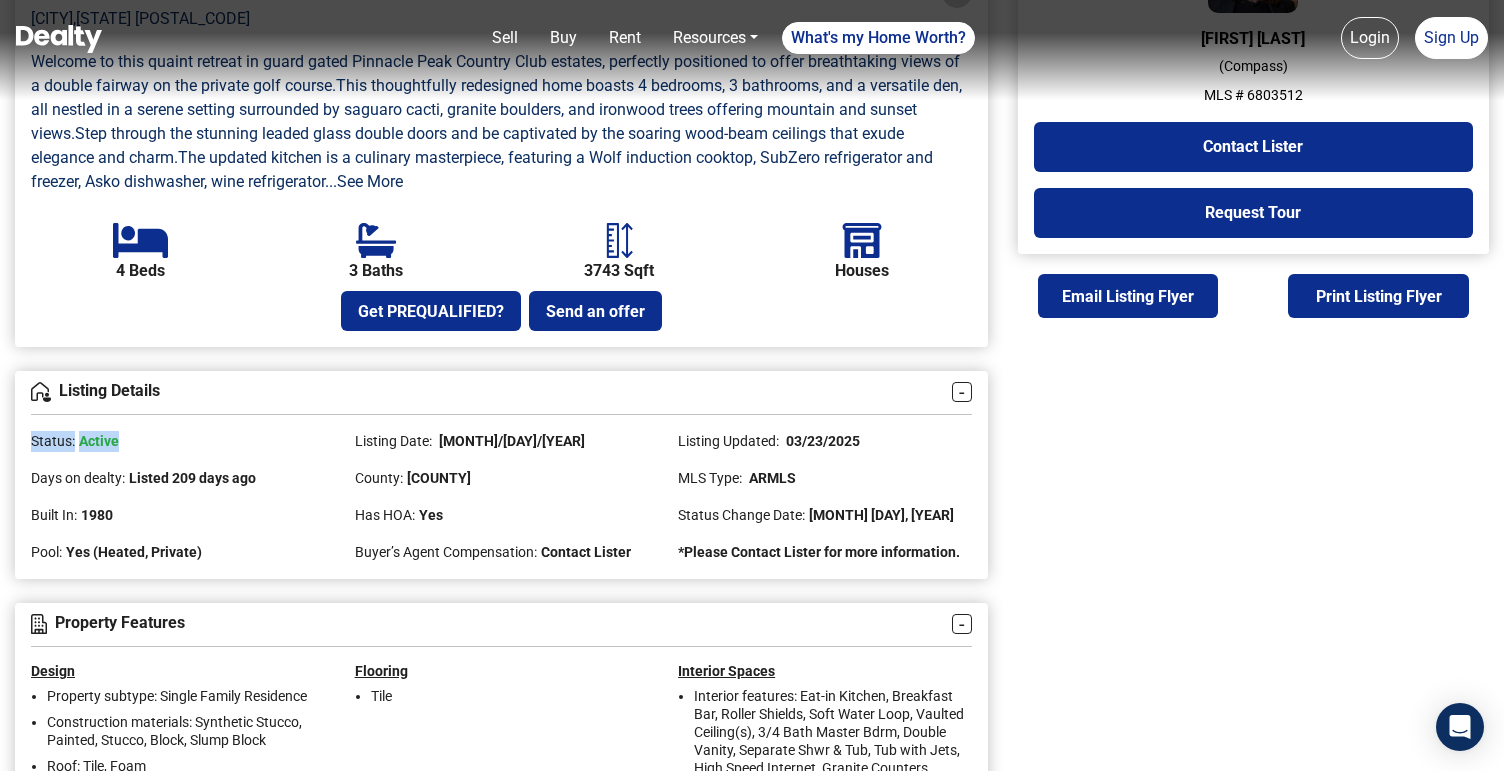 click on "Listed 209 days ago" at bounding box center (192, 478) 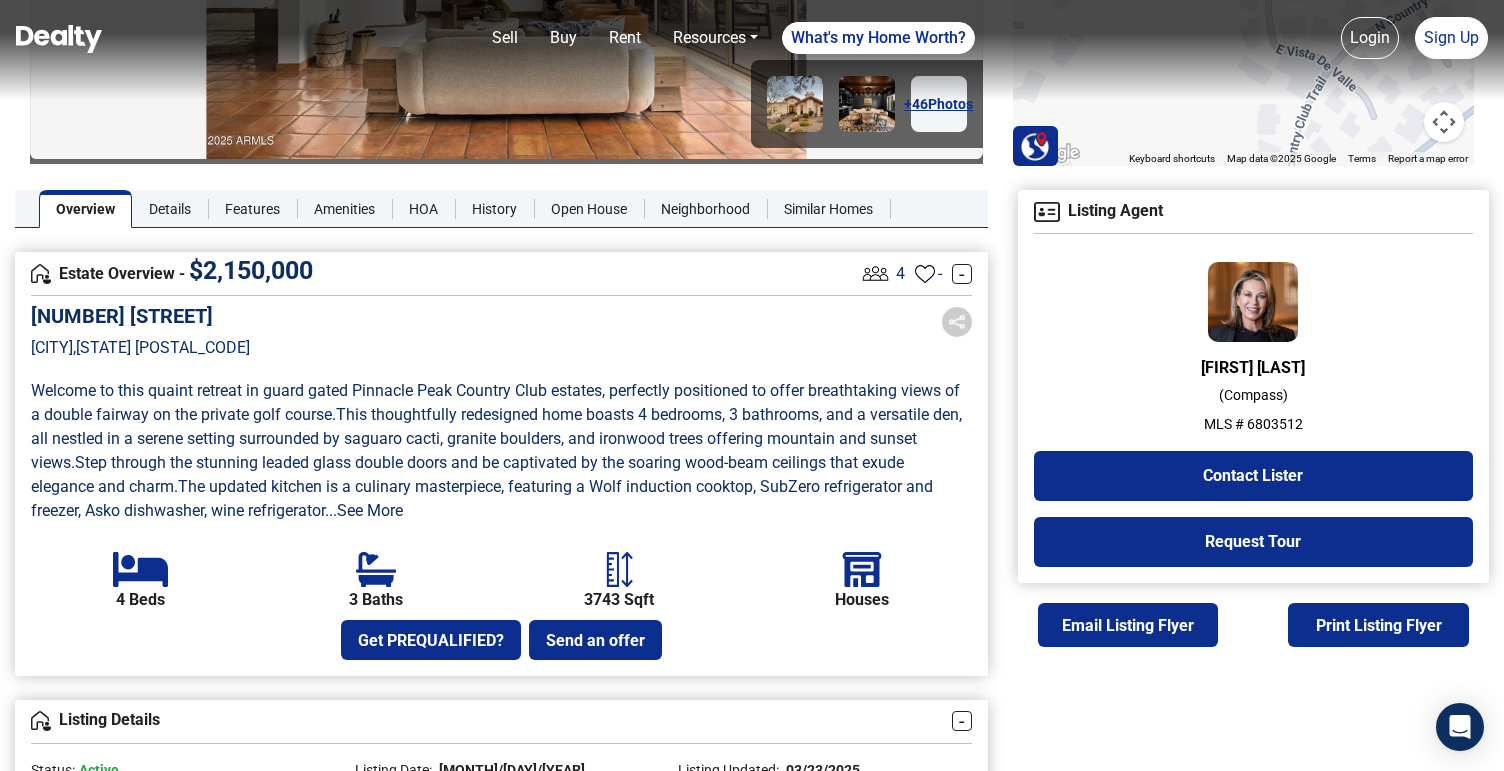 scroll, scrollTop: 0, scrollLeft: 0, axis: both 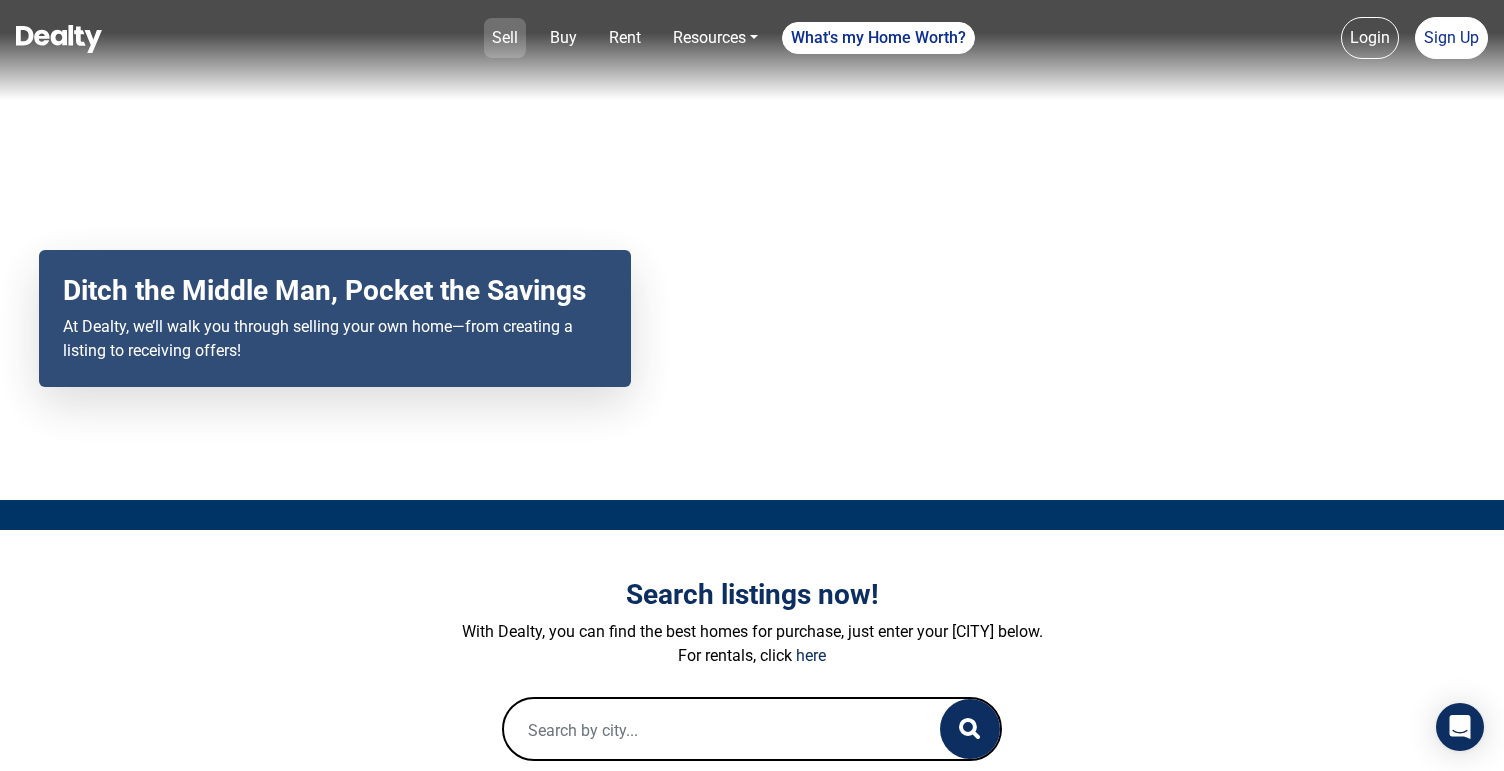 click on "Sell" at bounding box center (505, 38) 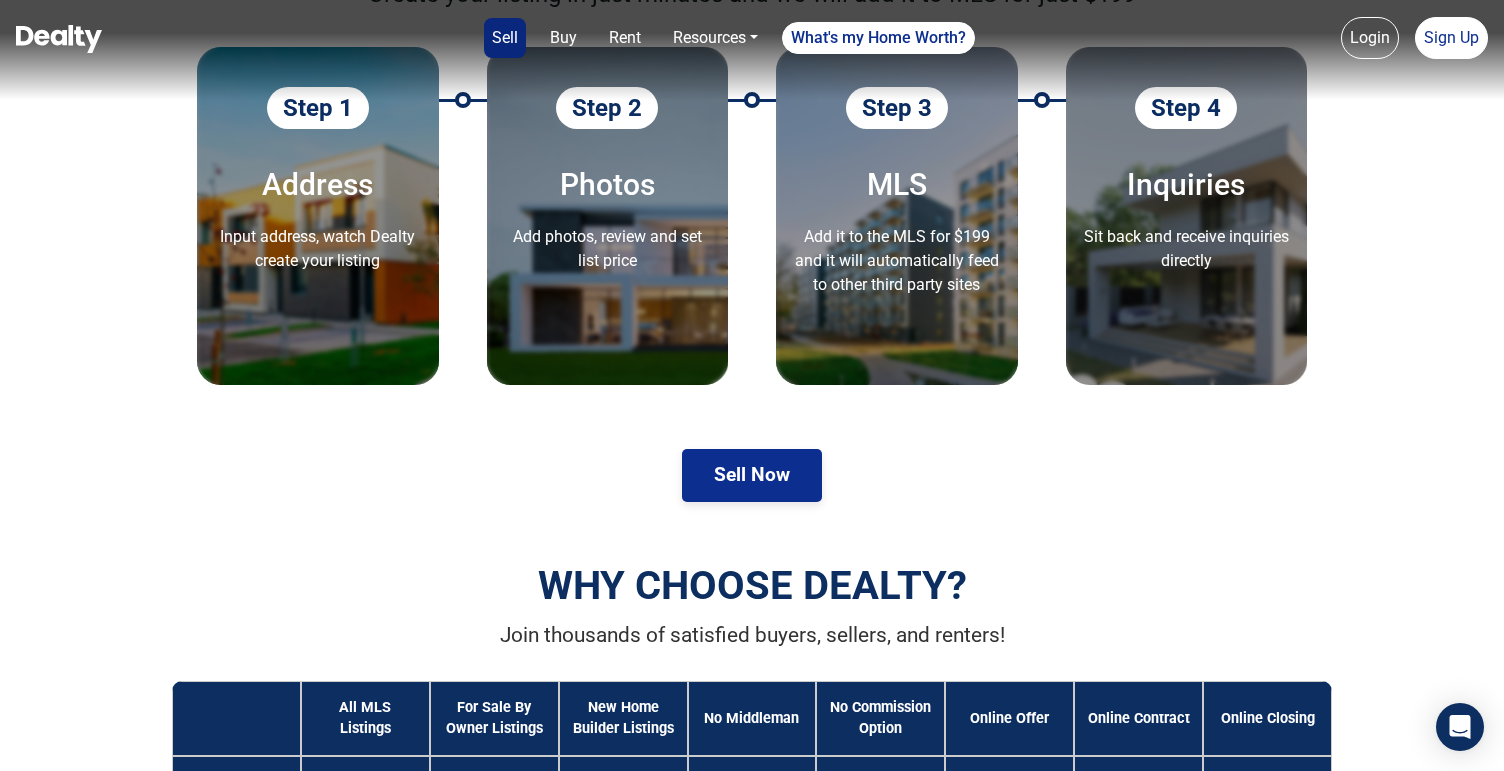 scroll, scrollTop: 1050, scrollLeft: 0, axis: vertical 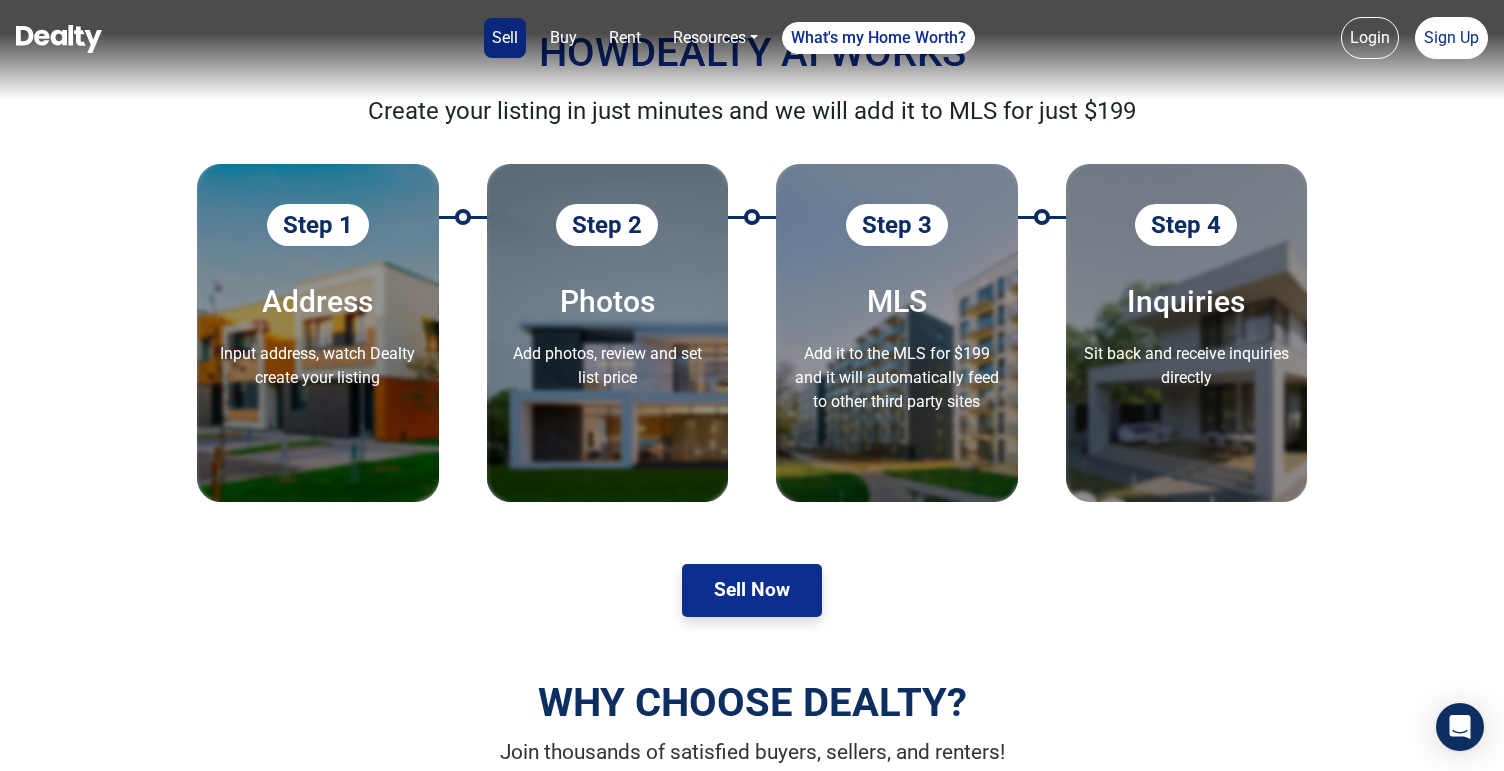 click on "Sell Now" at bounding box center (752, 590) 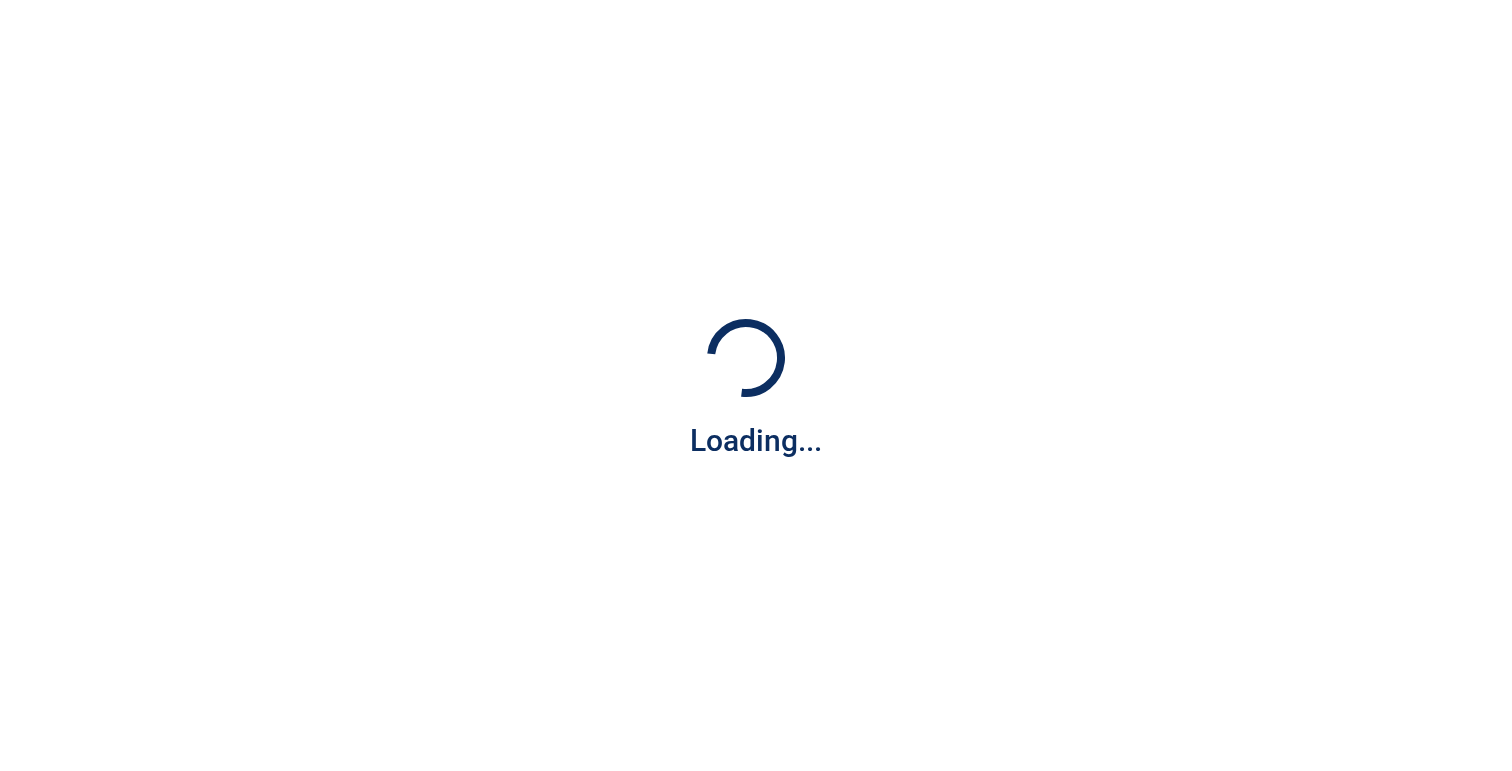 click on "Loading..." at bounding box center [756, 385] 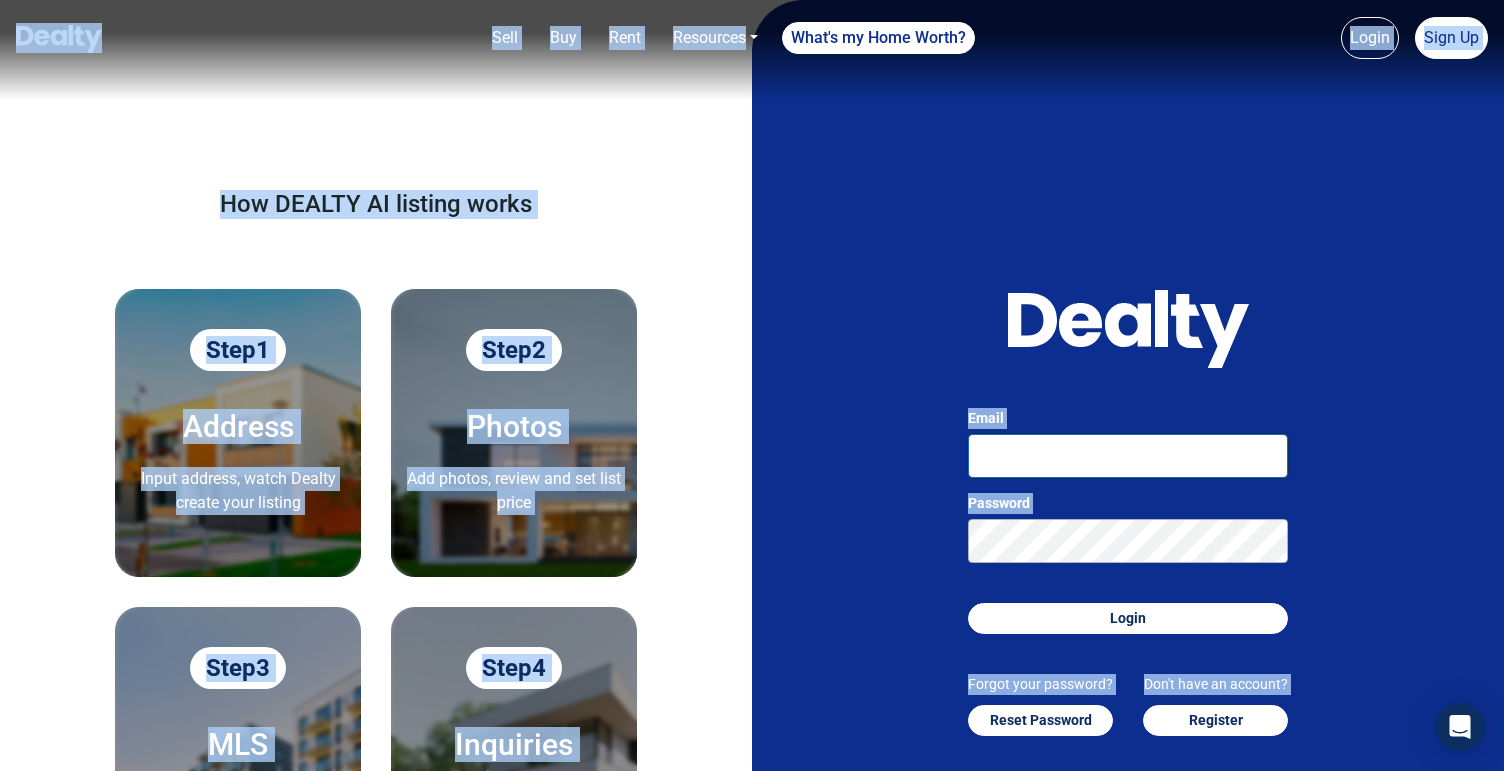 type on "admin@yourdealty.com" 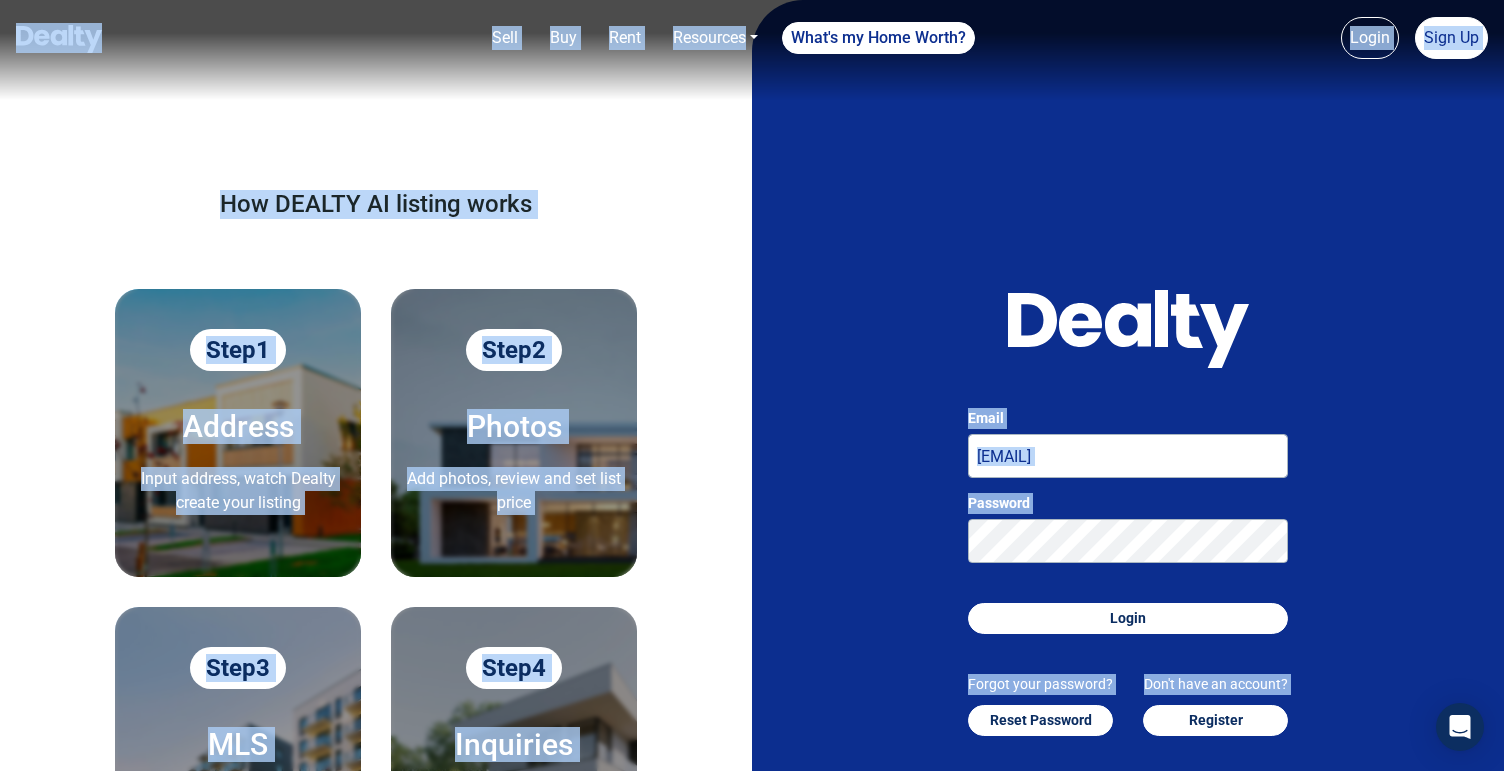 click on "Step  1 Address Input address, watch Dealty create your listing Step  2 Photos Add photos, review and set list price Step  3 MLS Add it to the MLS for $199 and it will automatically feed to other third party sites Step  4 Inquiries Sit back and receive inquiries directly" at bounding box center [376, 582] 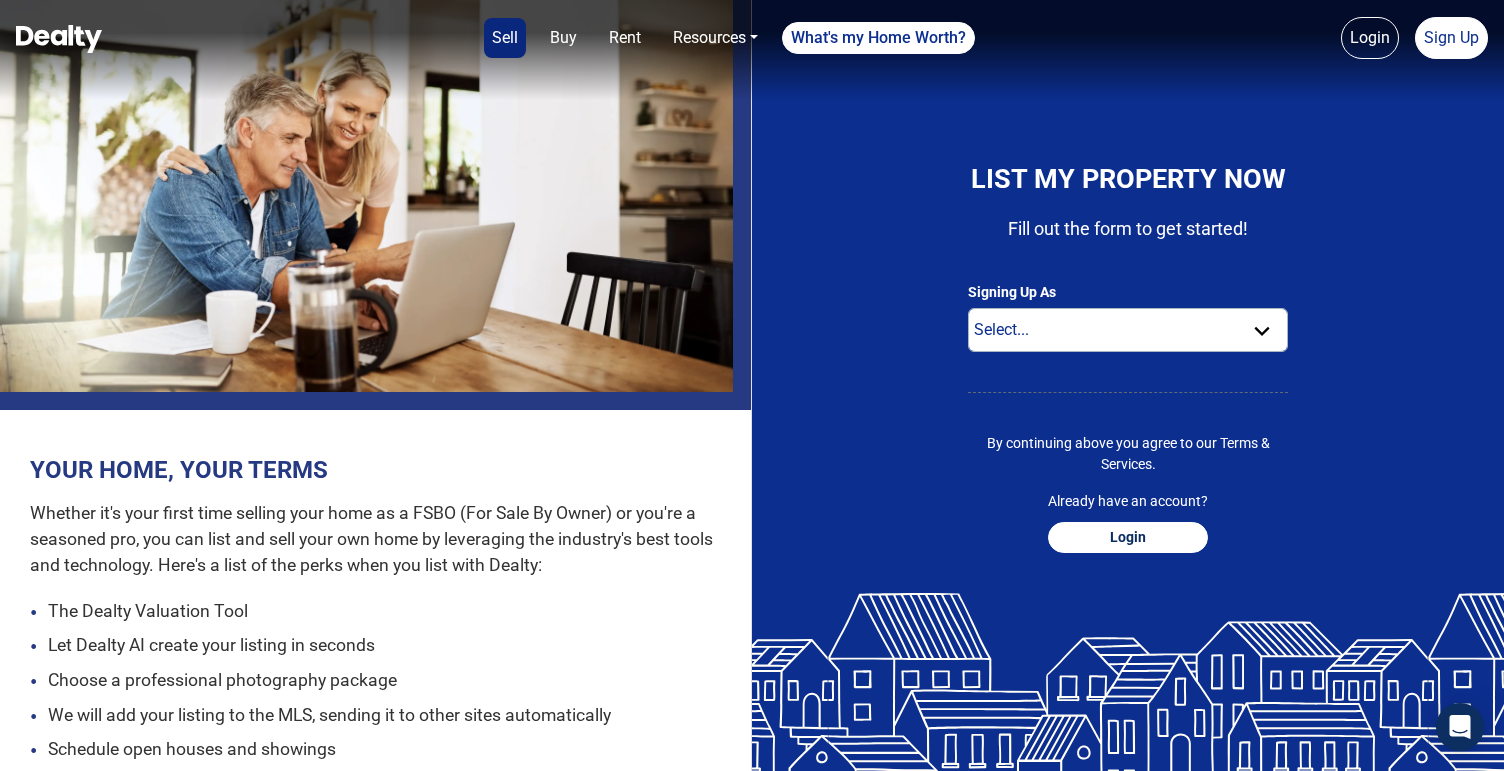 scroll, scrollTop: 0, scrollLeft: 0, axis: both 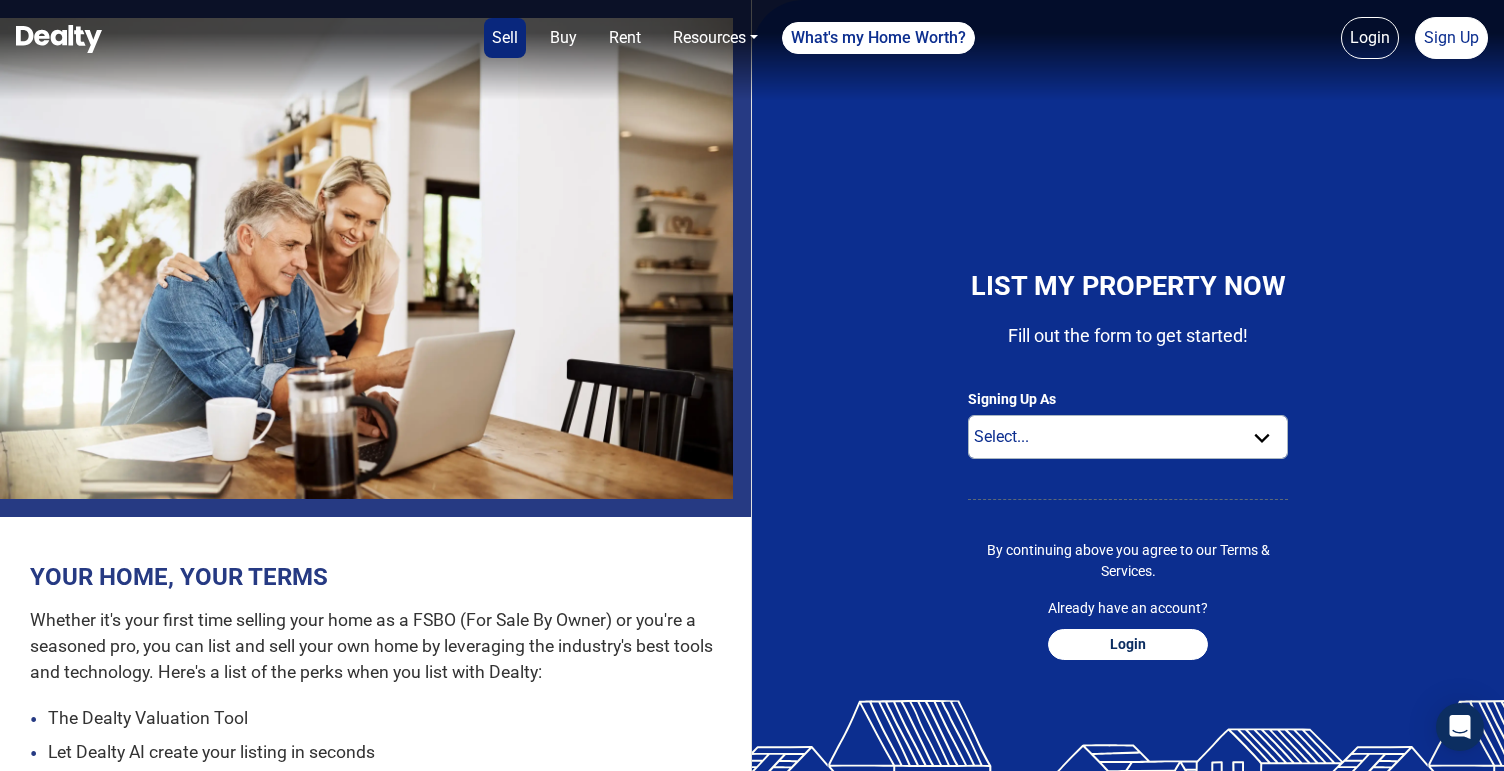 click at bounding box center [59, 39] 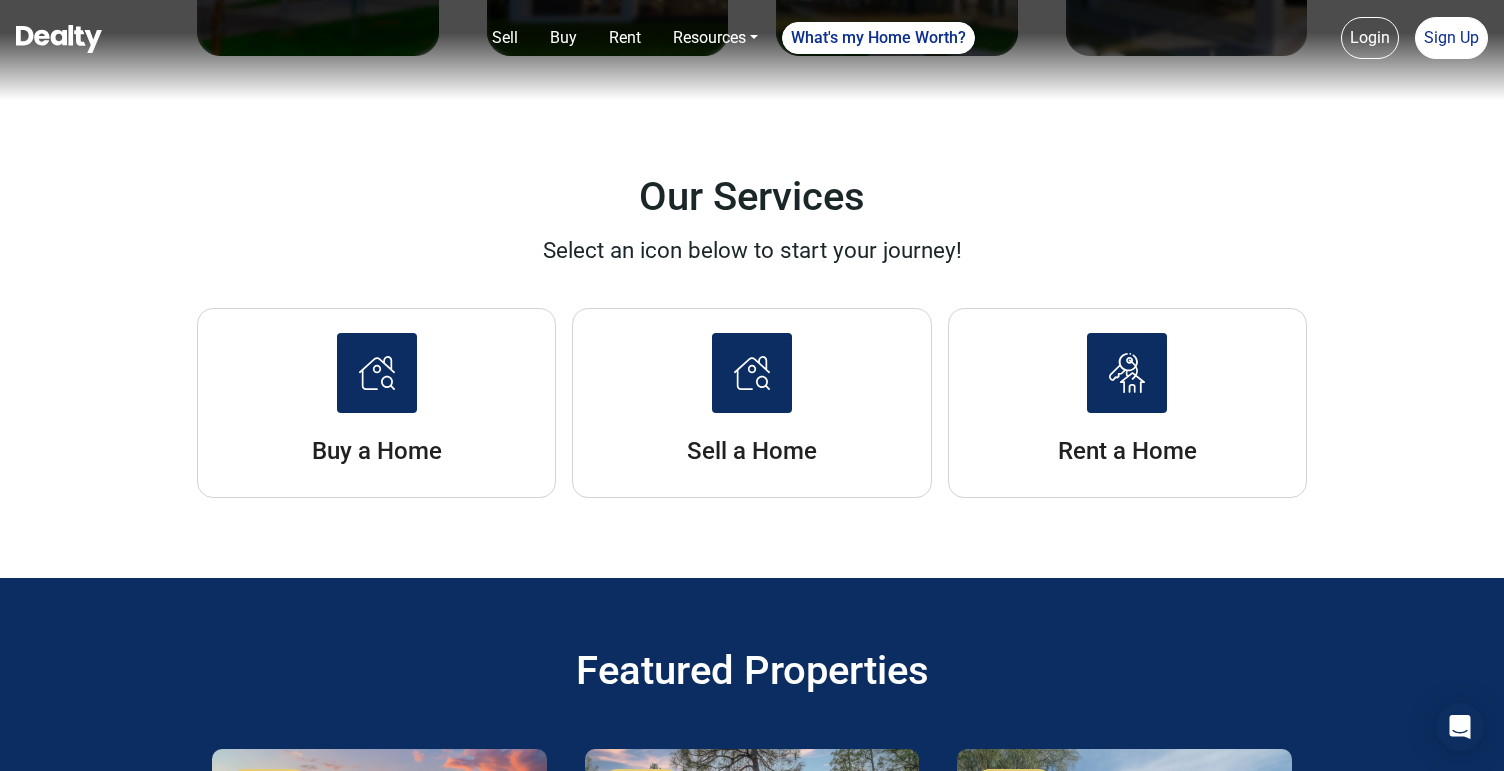 scroll, scrollTop: 2689, scrollLeft: 0, axis: vertical 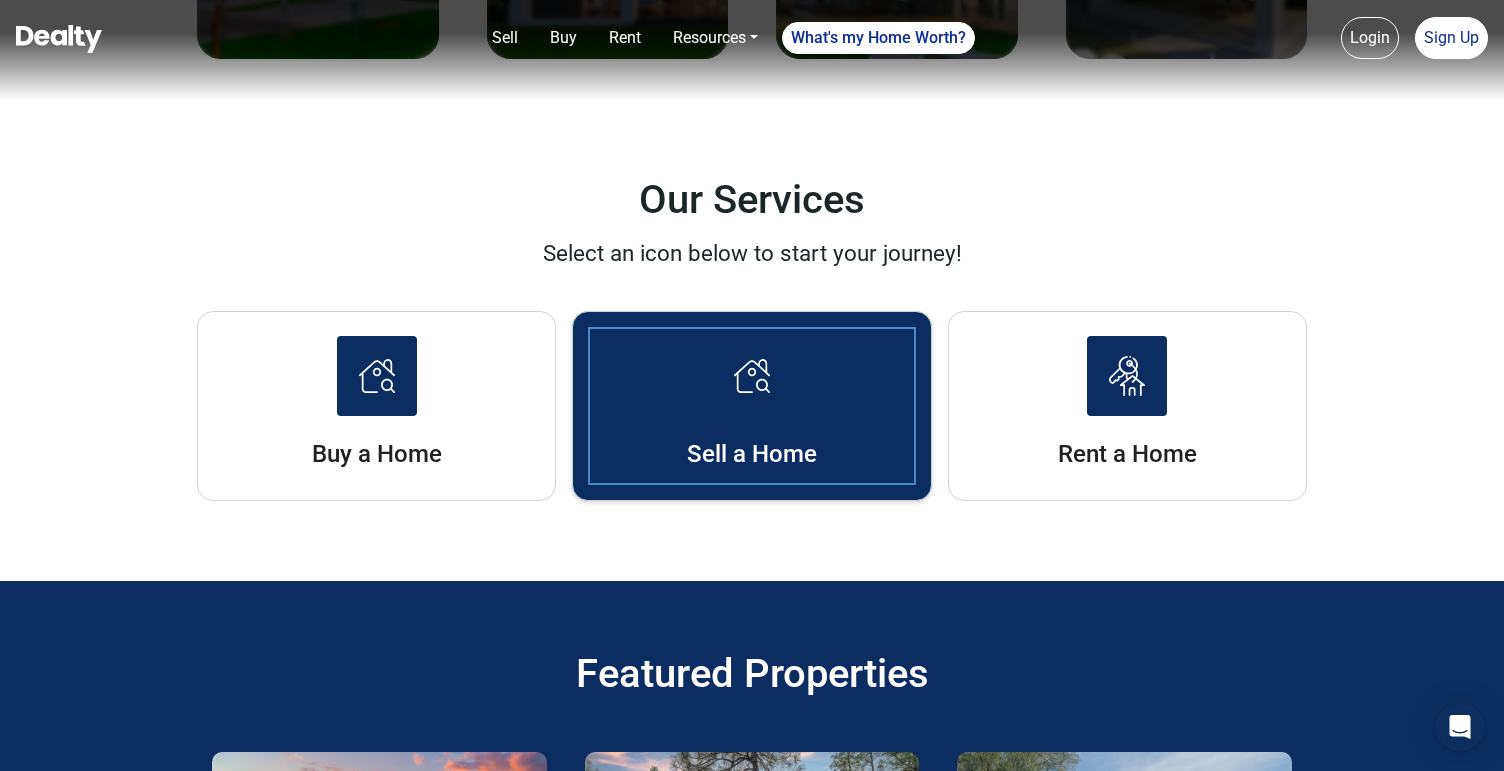click at bounding box center [752, 376] 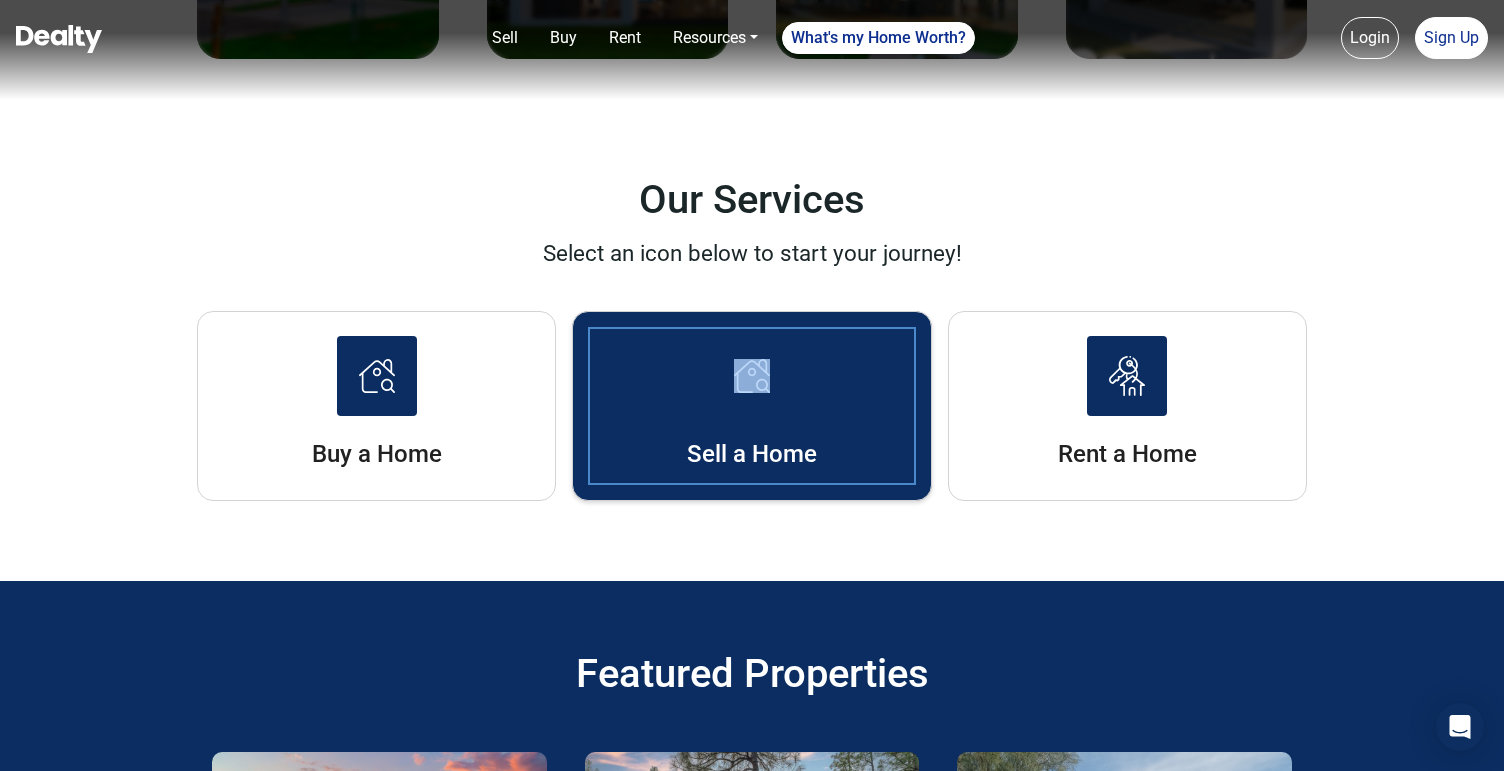click on "Sell a Home" at bounding box center (751, 406) 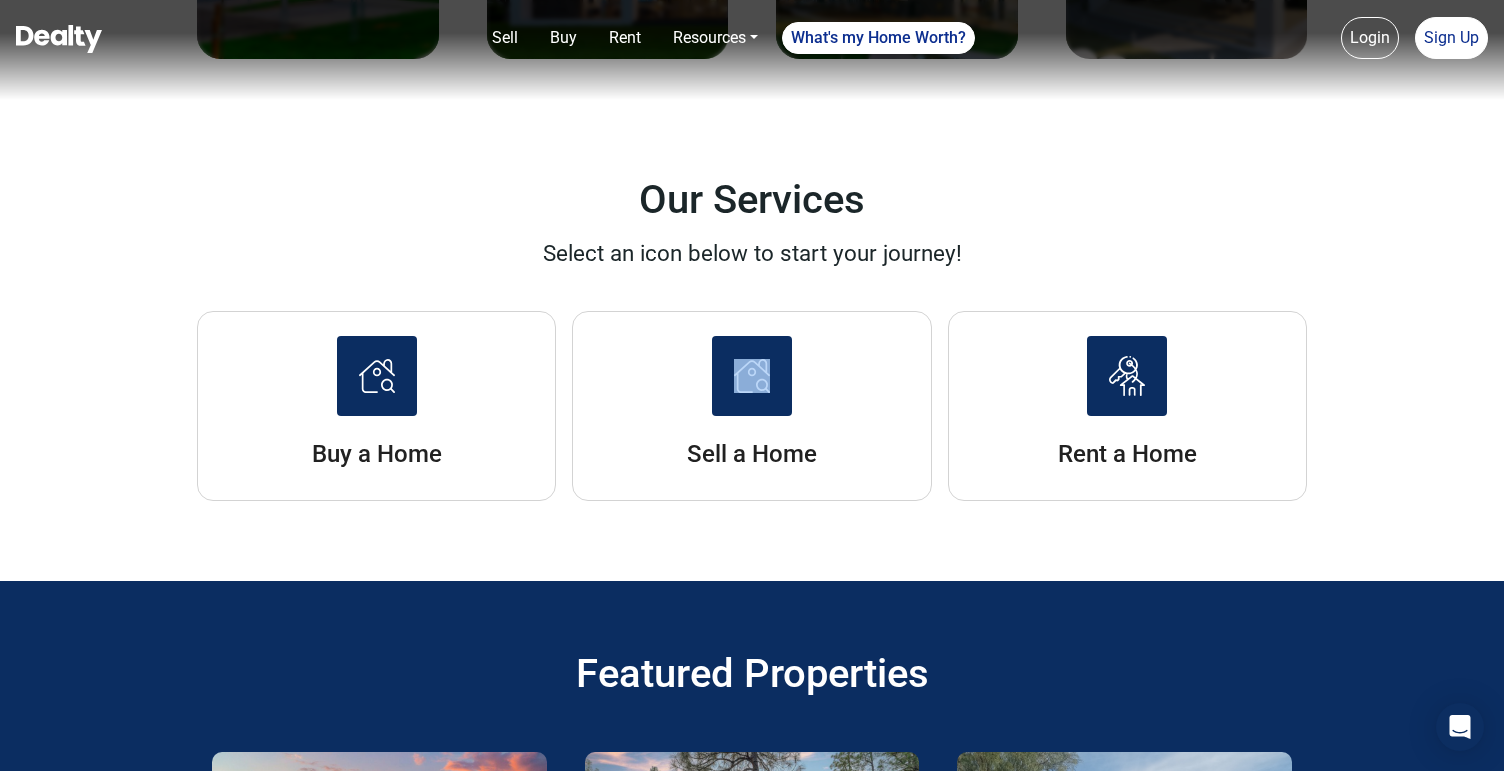 click on "Buy a Home Sell a Home Rent a Home" at bounding box center (752, 422) 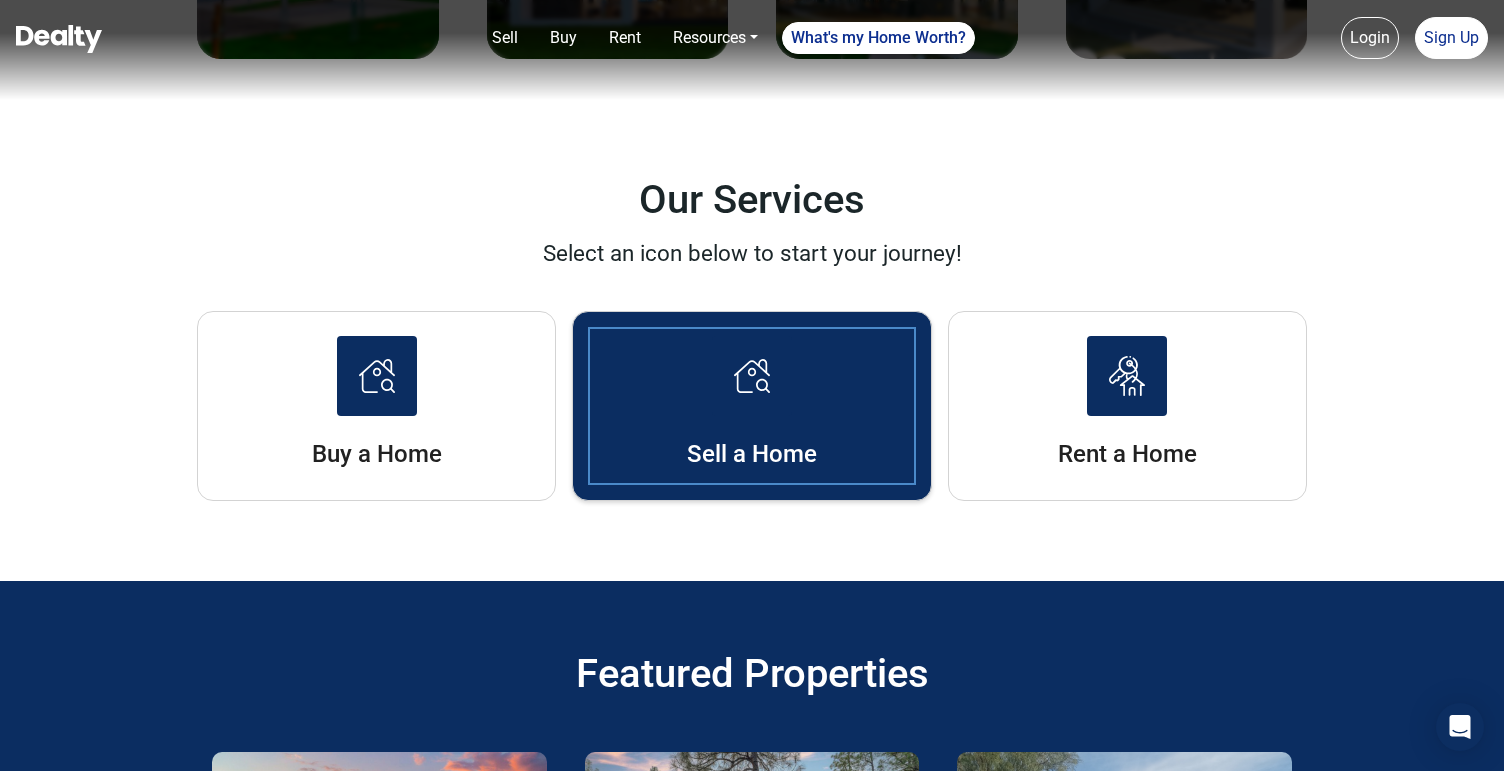 click on "Sell a Home" at bounding box center (751, 406) 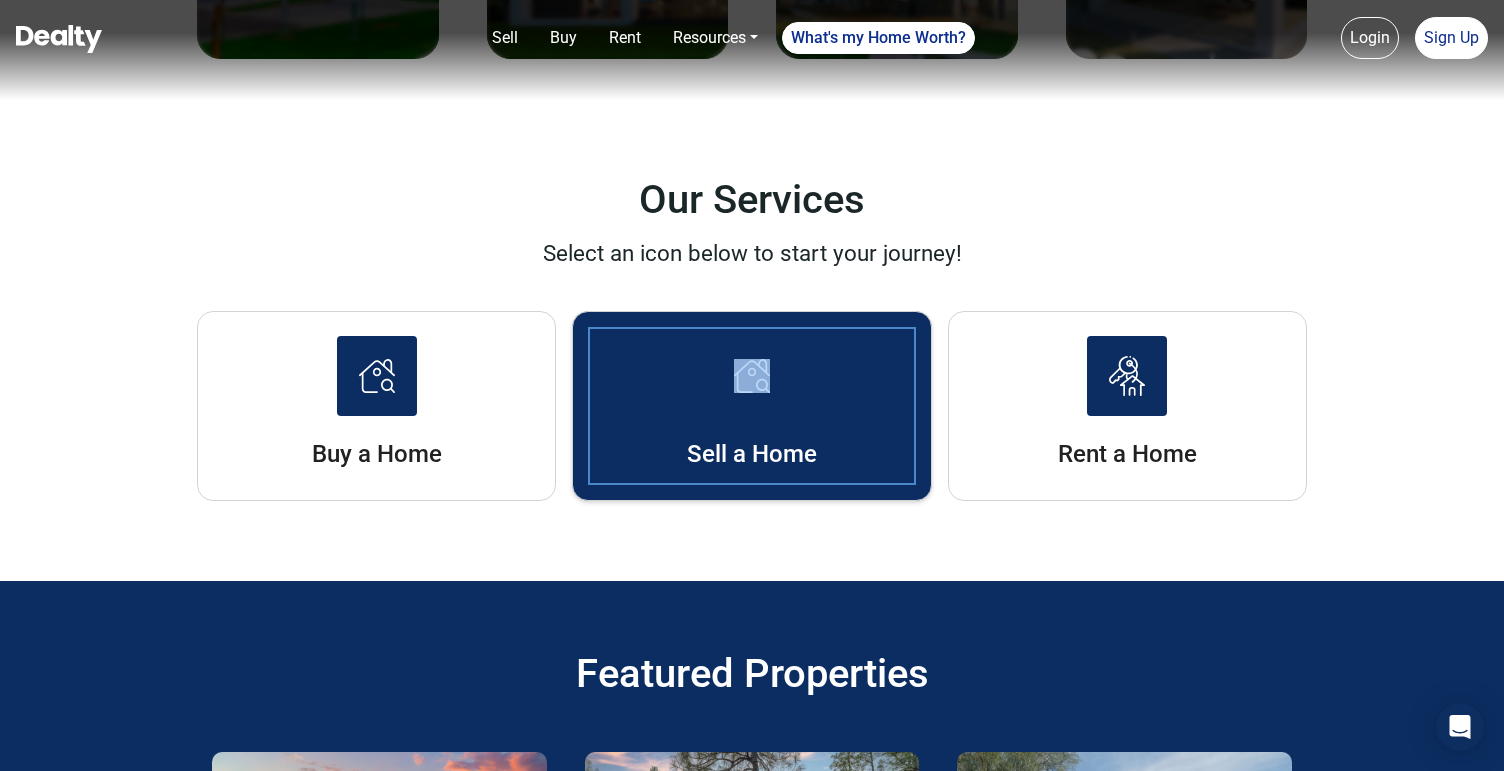 click at bounding box center (752, 376) 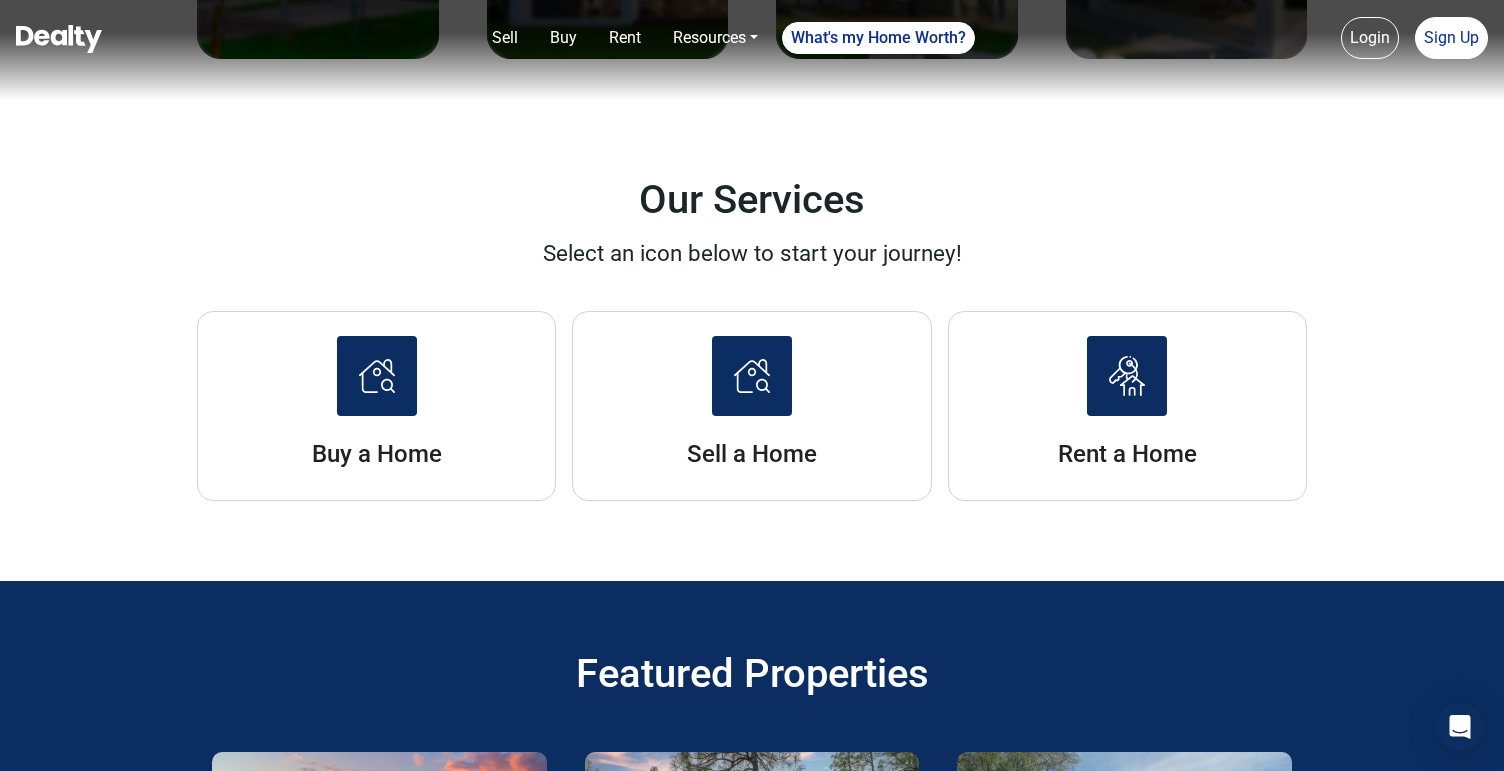 click on "Your browser does not support the video tag. Ditch the Middle Man, Pocket the Savings At Dealty, we’ll walk you through selling your own home—from creating a listing to receiving offers! Search listings now! With Dealty, you can find the best homes for purchase, just enter your city below. For rentals, click   here Get Moving: Quick Steps to Sell Your Home Fast! Even if it's your first time selling a house, you can list it like a pro by leveraging the industry's best tools and technology Use the Dealty Valuation Tool to help you choose a list price Let Dealty AI create your listing in seconds! Choose your professional photography package Add your listing to the MLS and other sites Schedule open houses and showings No middle man: respond to buyers, receive offers directly Seamless closing with Title and Escrow company WHY CHOOSE DEALTY? Join thousands of satisfied buyers, sellers, and renters! All MLS Listings For Sale By Owner Listings New Home Builder Listings No Middleman No Commission Option Dealty ✓" at bounding box center (752, -282) 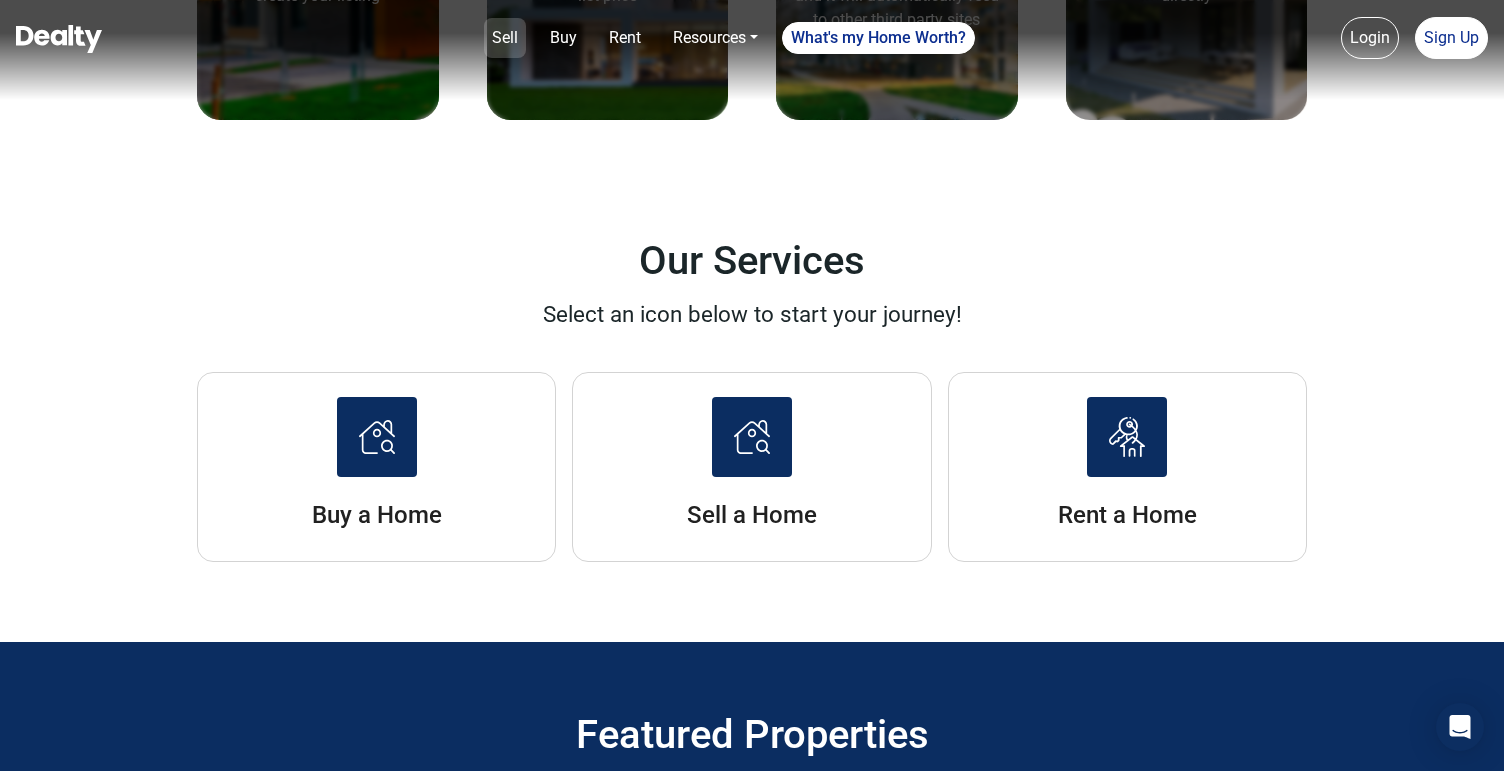 click on "Sell" at bounding box center [505, 38] 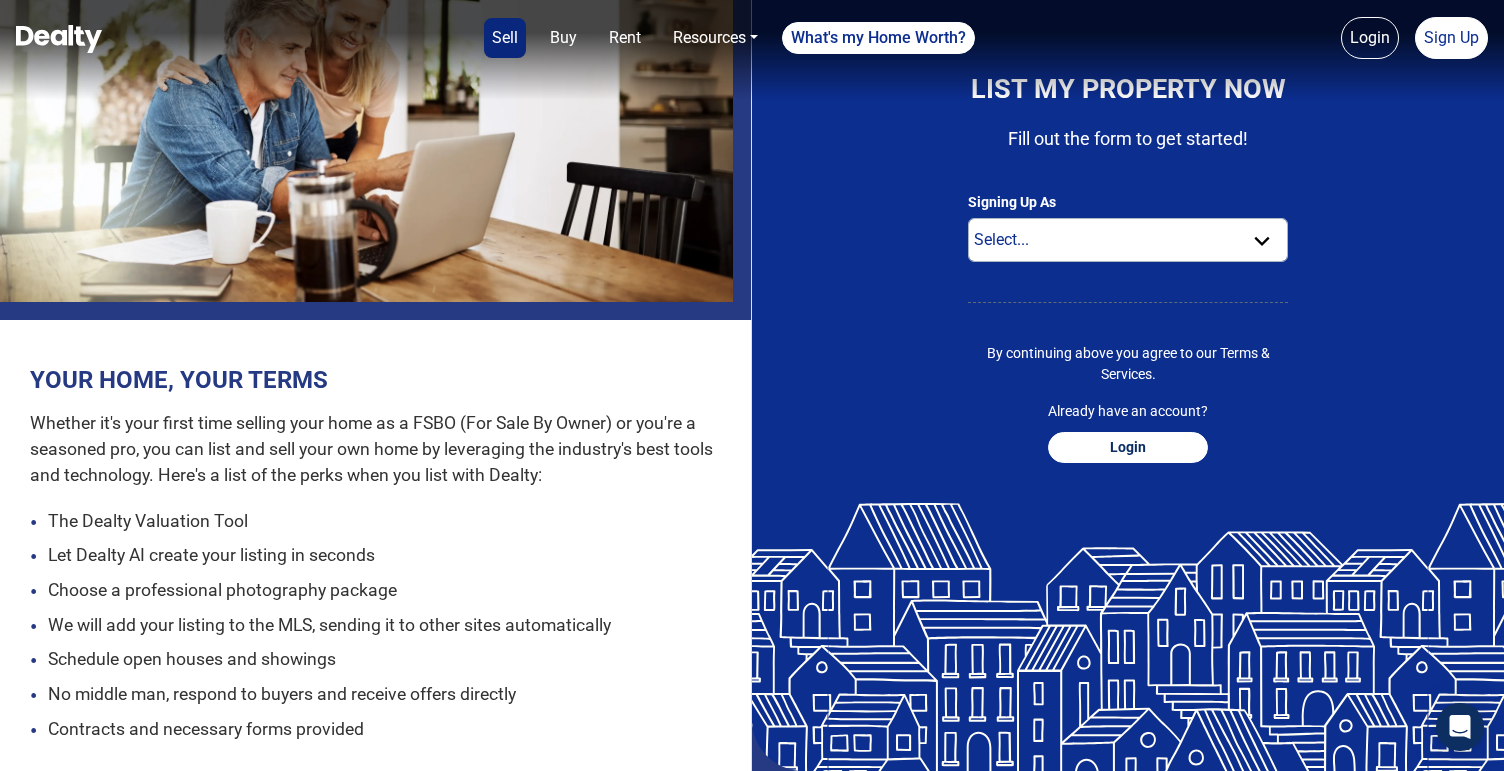 scroll, scrollTop: 0, scrollLeft: 0, axis: both 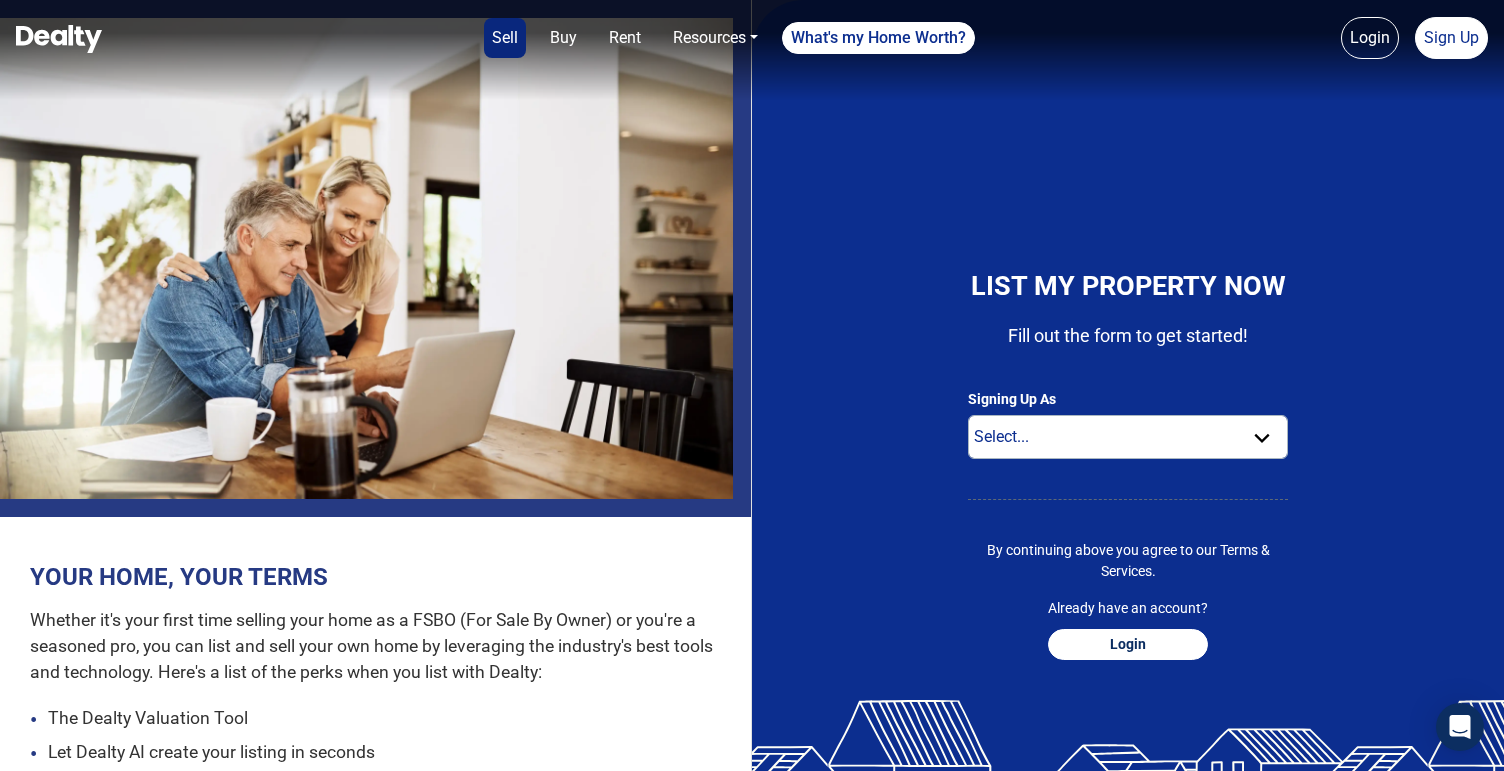 click at bounding box center (59, 39) 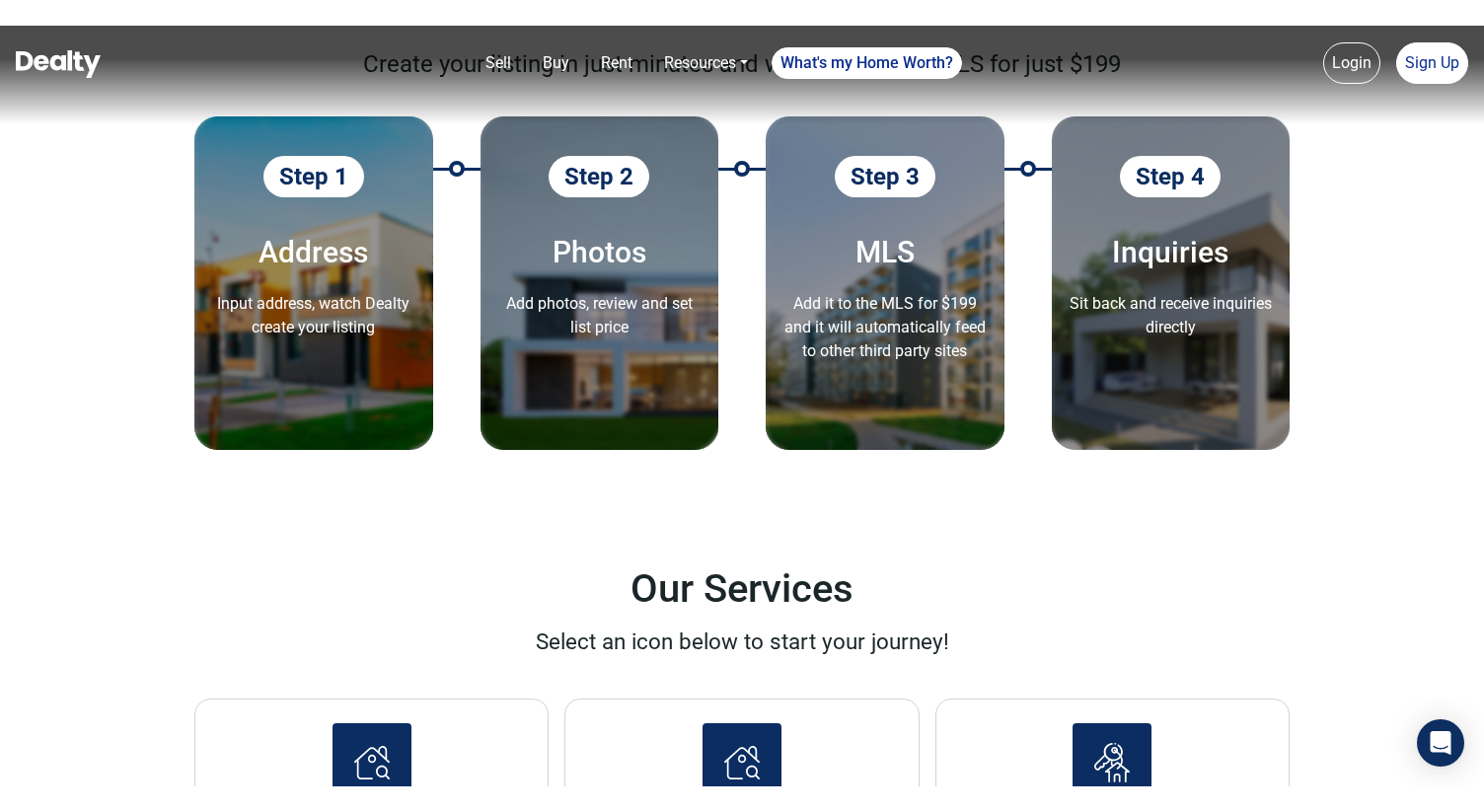 scroll, scrollTop: 2321, scrollLeft: 0, axis: vertical 